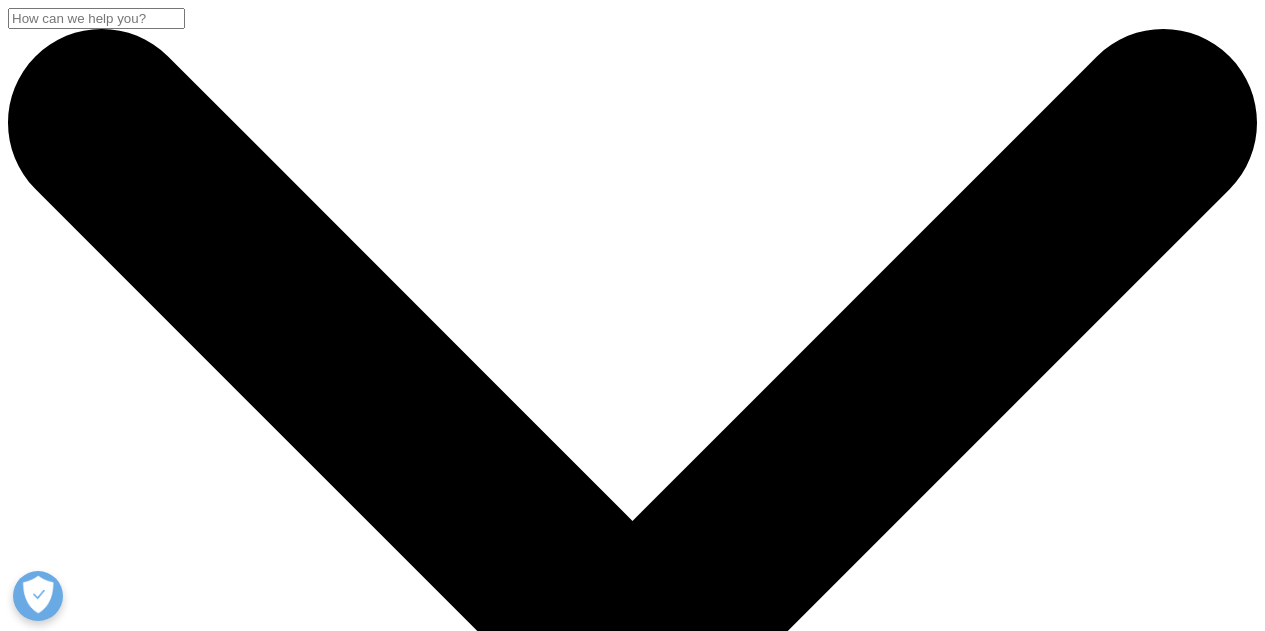 scroll, scrollTop: 289, scrollLeft: 0, axis: vertical 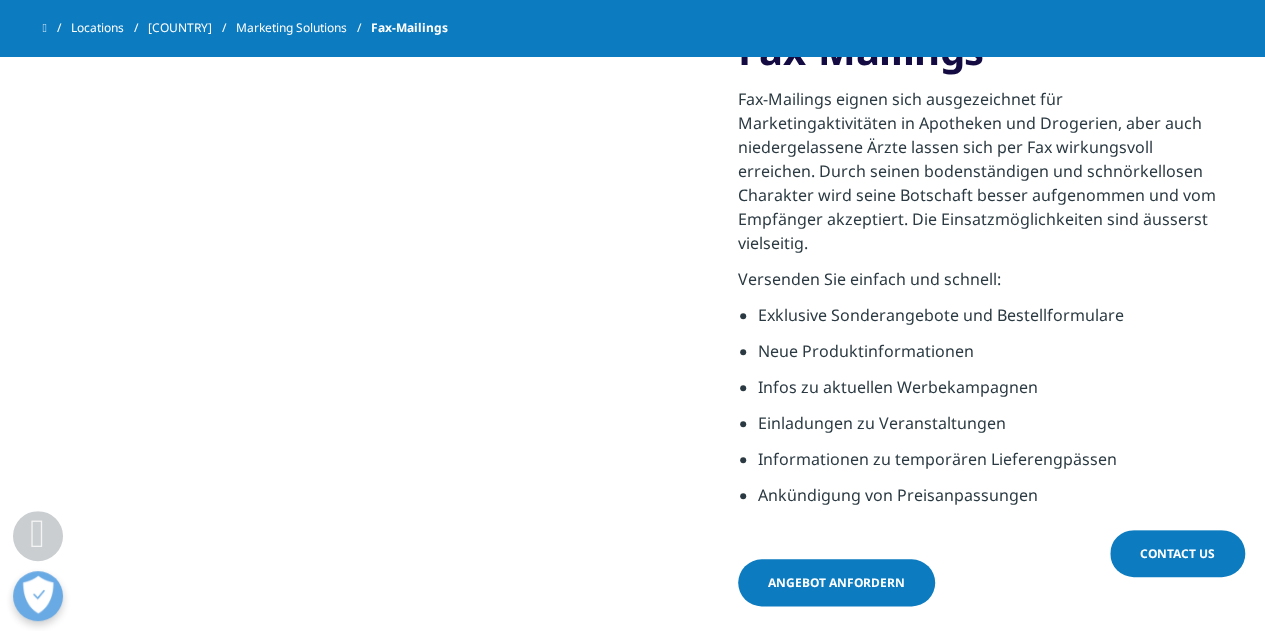 click on "Angebot anfordern" at bounding box center [836, 582] 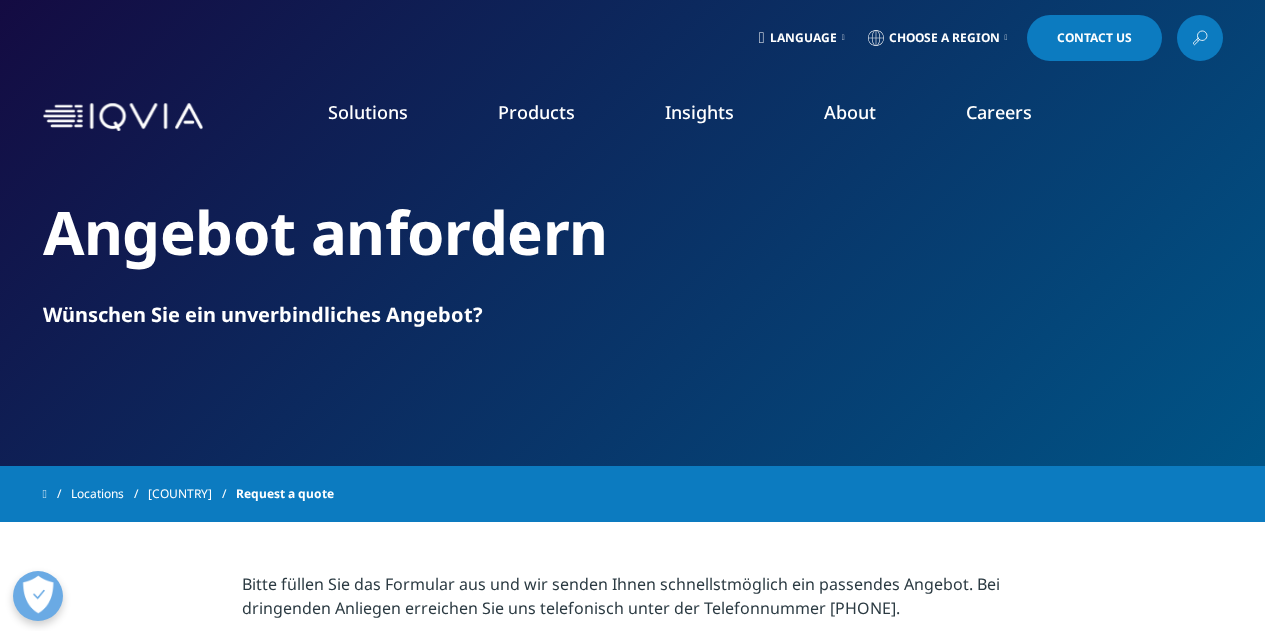 scroll, scrollTop: 322, scrollLeft: 0, axis: vertical 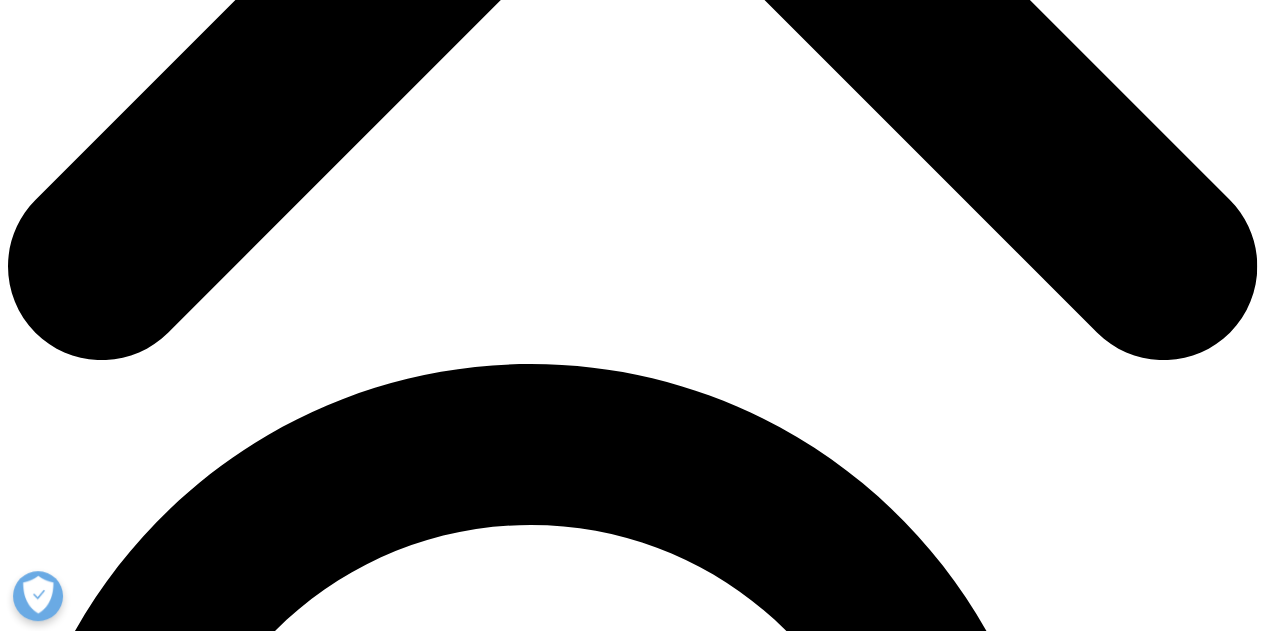 click on "Angebot anfordern" at bounding box center [837, 500] 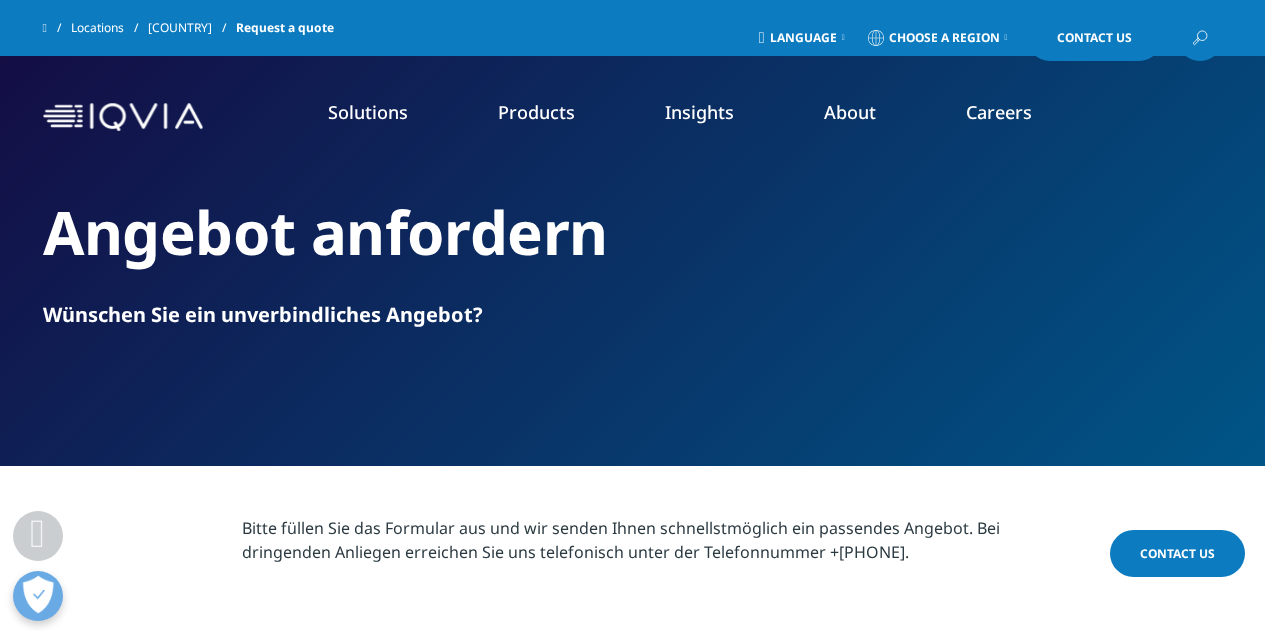 scroll, scrollTop: 545, scrollLeft: 0, axis: vertical 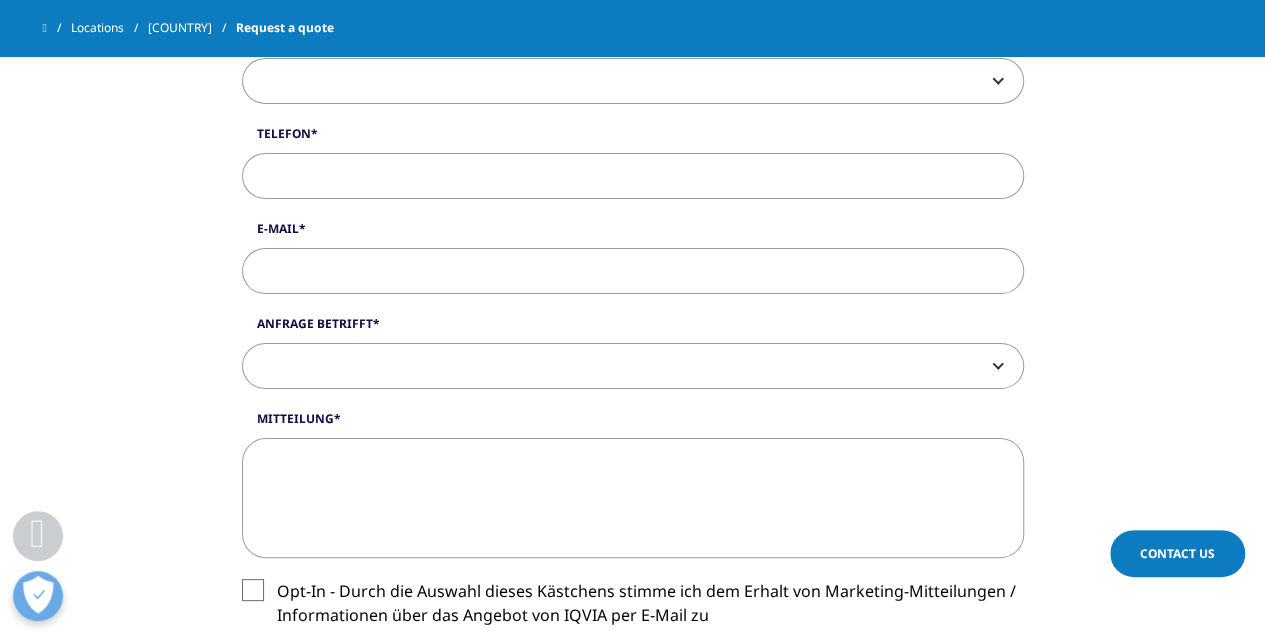 click at bounding box center (633, 367) 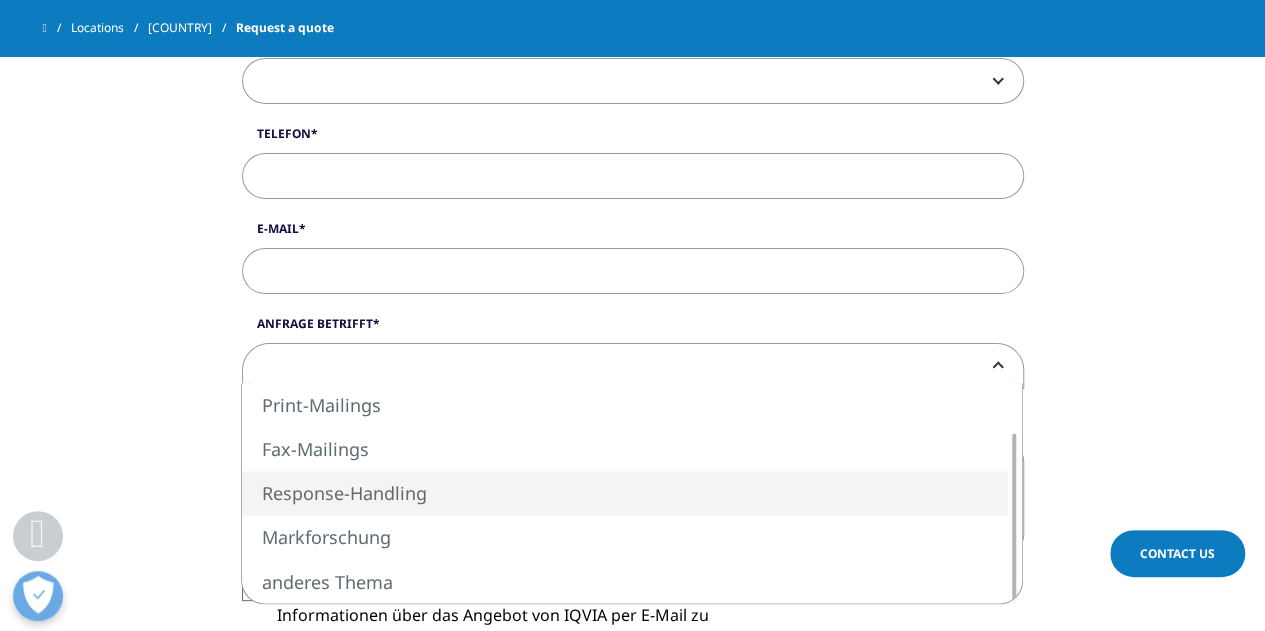 click on "Anrede
Herr
Frau
Vorname
Nachname
Firma
Adresse
PLZ
Ort
Land
USA
Canada
United Kingdom
Afghanistan
Albania
Algeria
American Samoa
Andorra
Angola
Anguilla
Antarctica
Antigua and Barbuda
Argentina
Armenia
Aruba
Australia
Austria
Azerbaijan
Bahamas
Bahrain
Bangladesh
Barbados
Belarus
Belgium
Belize
Benin
Bermuda
Bhutan
Bolivia
Bosnia and Herzegovenia
Botswana
Bouvet Island
Brazil
British Indian Ocean Territory
British Virgin Islands
Brunei
Bulgaria
Burundi" at bounding box center (633, 154) 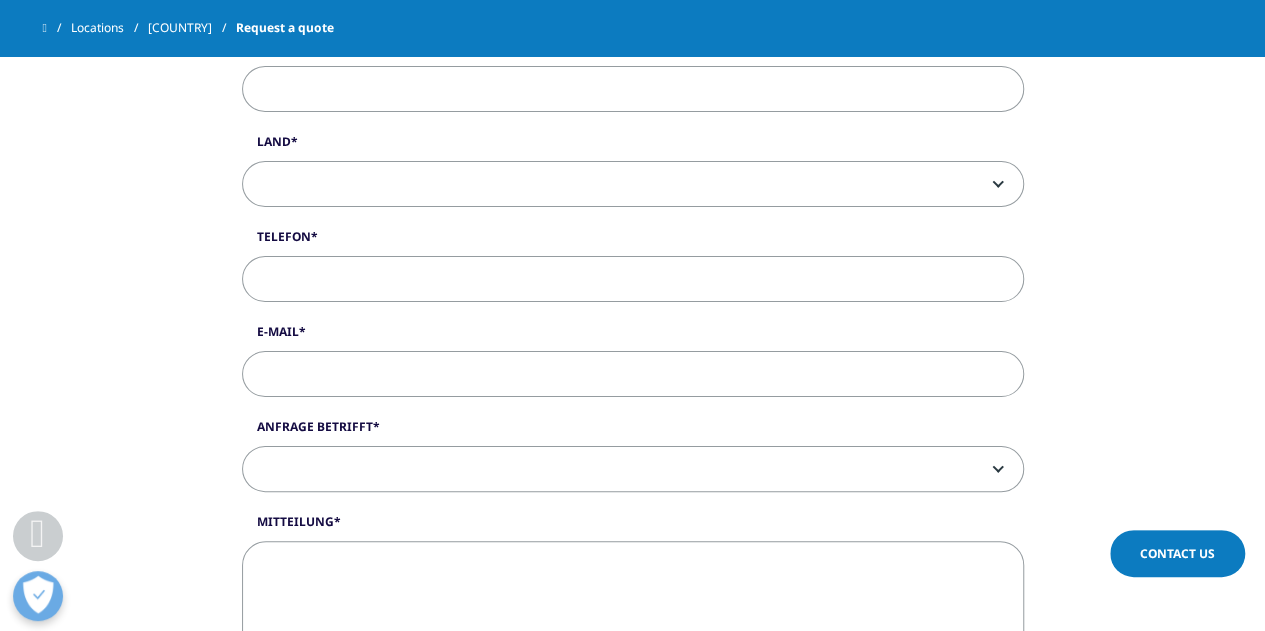 scroll, scrollTop: 1223, scrollLeft: 0, axis: vertical 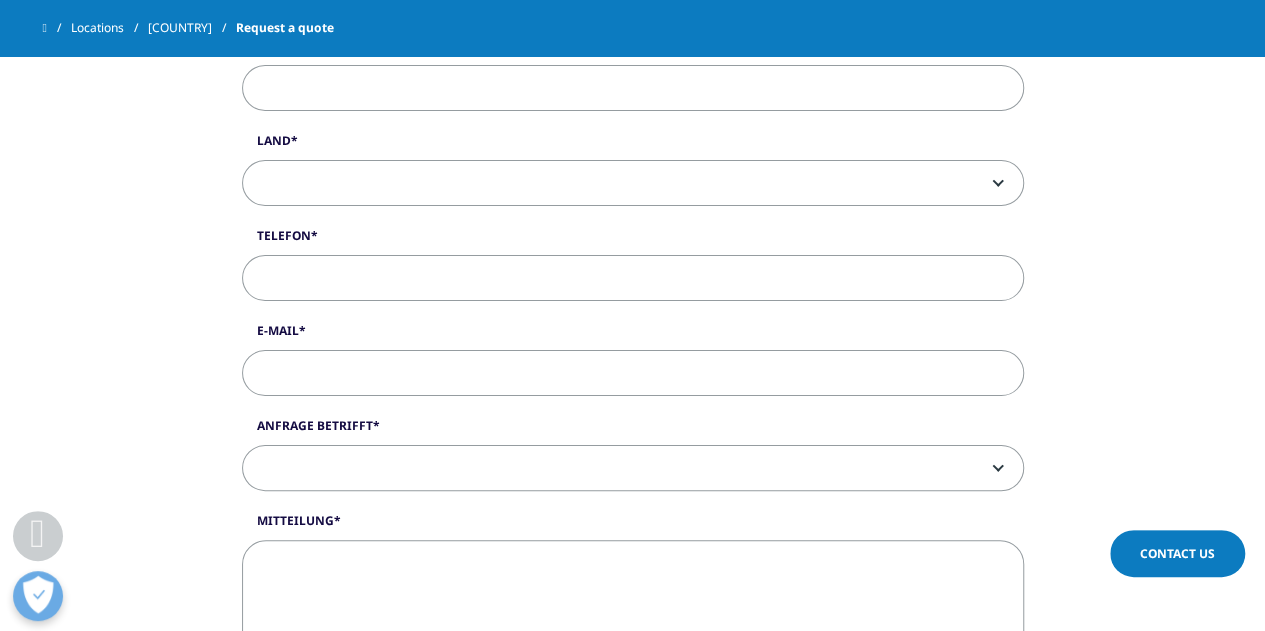click on "Anrede
Herr
Frau
Vorname
Nachname
Firma
Adresse
PLZ
Ort
Land
USA
Canada
United Kingdom
Afghanistan
Albania
Algeria
American Samoa
Andorra
Angola
Anguilla
Antarctica
Antigua and Barbuda
Argentina
Armenia
Aruba
Australia
Austria
Azerbaijan
Bahamas
Bahrain
Bangladesh
Barbados
Belarus
Belgium
Belize
Benin
Bermuda
Bhutan
Bolivia
Bosnia and Herzegovenia
Botswana
Bouvet Island
Brazil
British Indian Ocean Territory
British Virgin Islands
Brunei
Bulgaria" at bounding box center (632, 256) 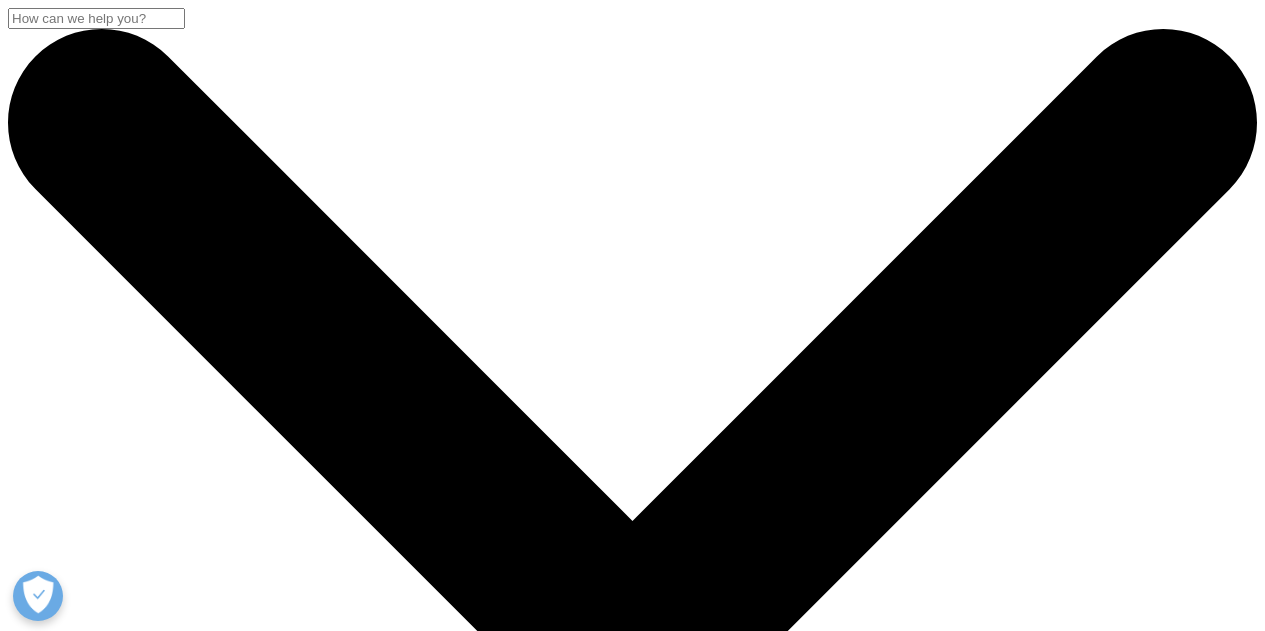 scroll, scrollTop: 855, scrollLeft: 0, axis: vertical 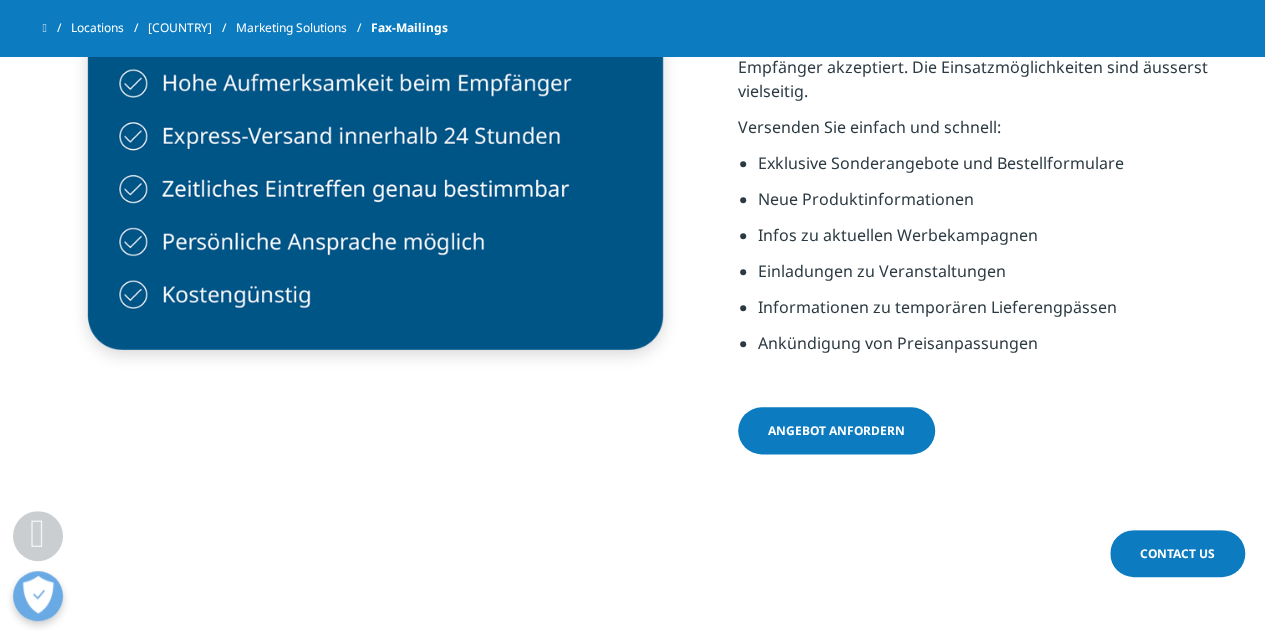 click on "Angebot anfordern" at bounding box center [836, 430] 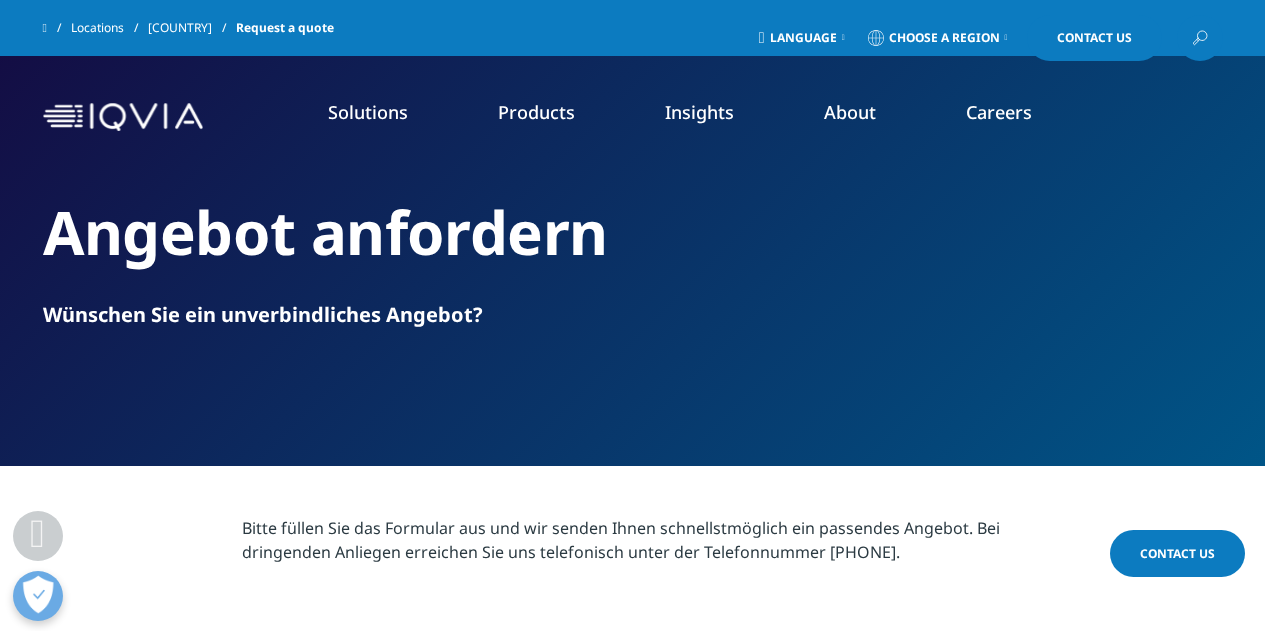 scroll, scrollTop: 624, scrollLeft: 0, axis: vertical 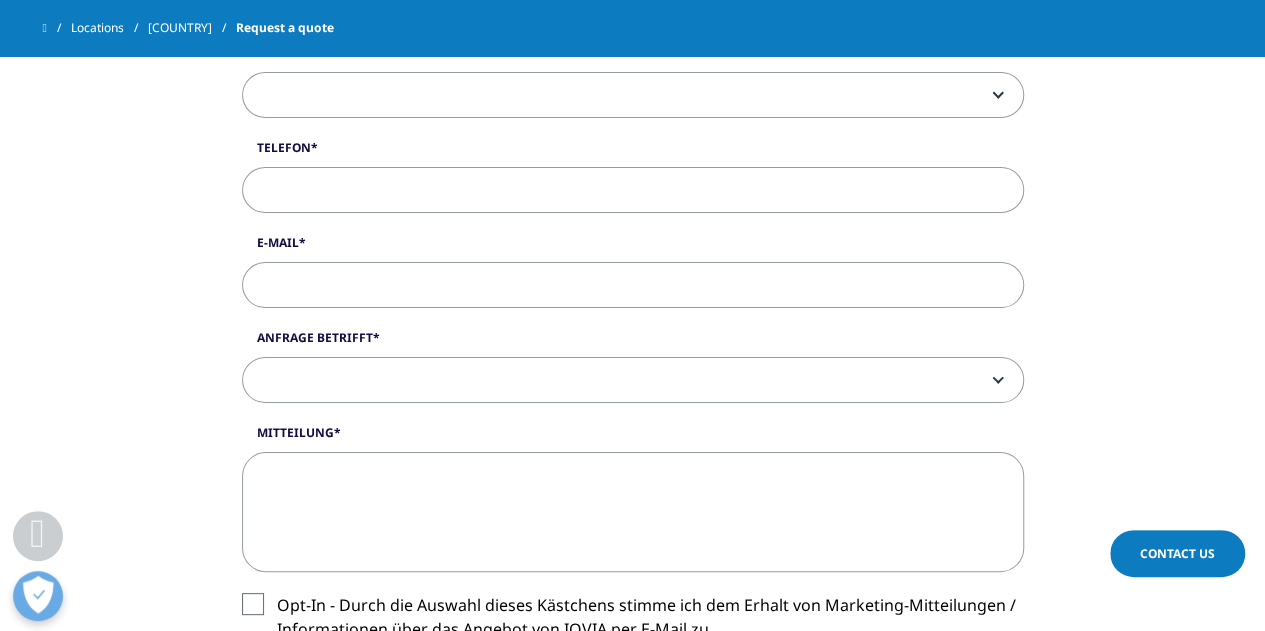 click at bounding box center (633, 381) 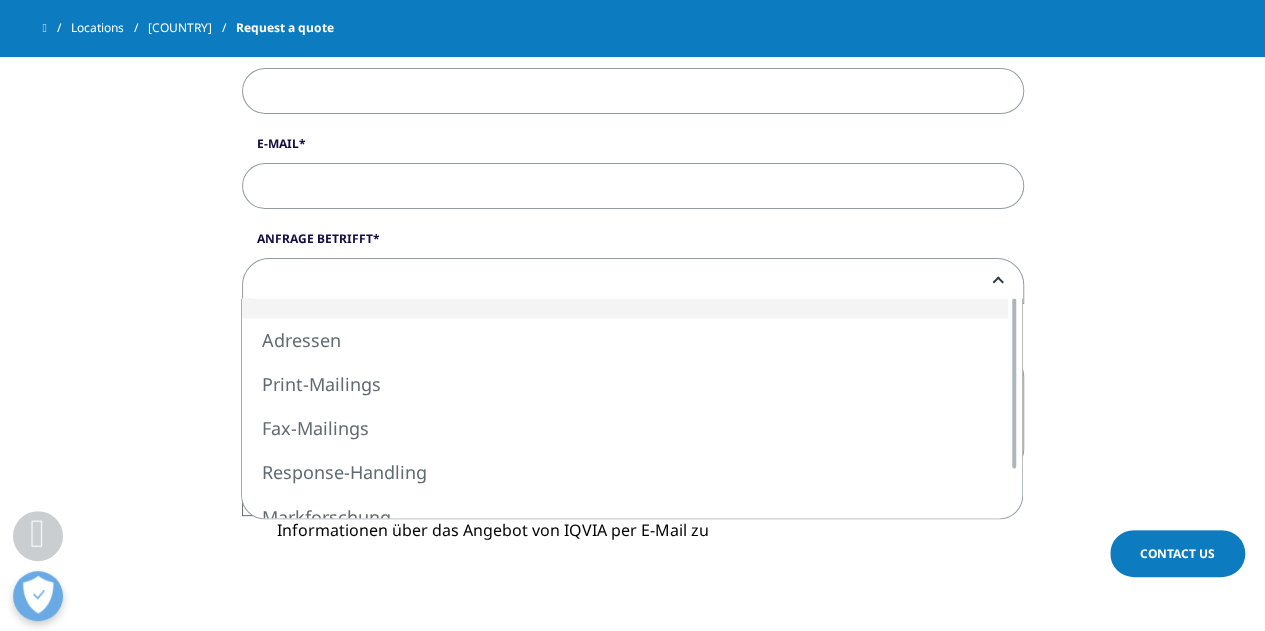 scroll, scrollTop: 1419, scrollLeft: 0, axis: vertical 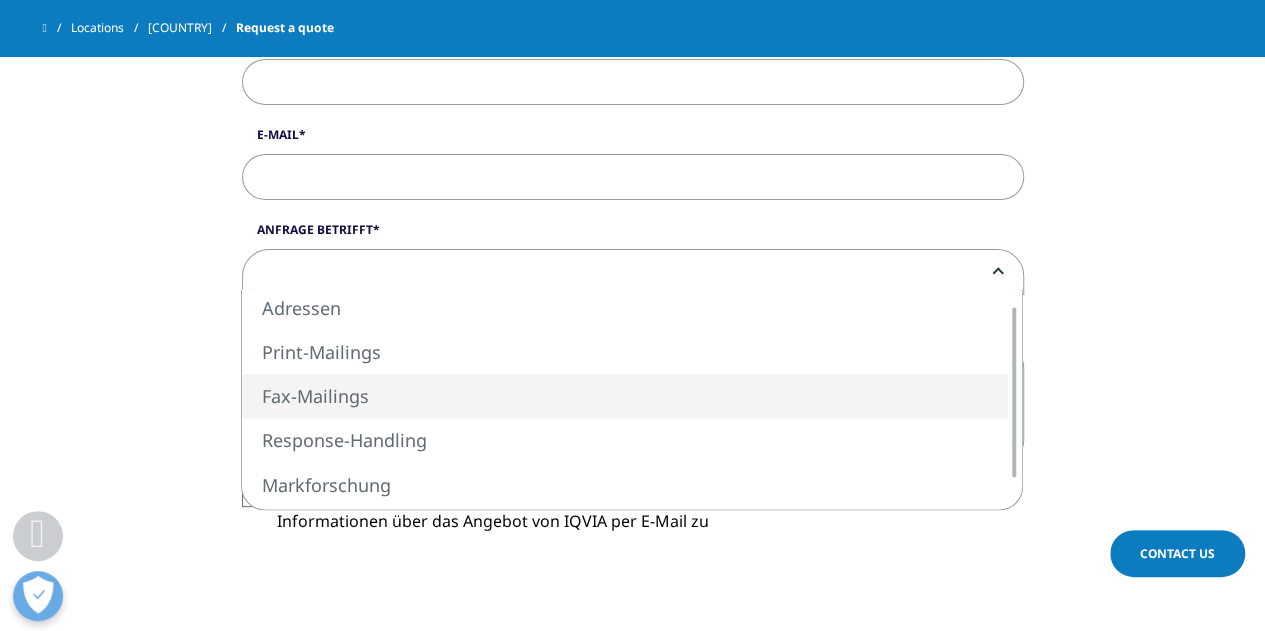 click on "Anrede
Herr
Frau
Vorname
Nachname
Firma
Adresse
PLZ
Ort
Land
USA
Canada
United Kingdom
Afghanistan
Albania
Algeria
American Samoa
Andorra
Angola
Anguilla
Antarctica
Antigua and Barbuda
Argentina
Armenia
Aruba
Australia
Austria
Azerbaijan
Bahamas
Bahrain
Bangladesh
Barbados
Belarus
Belgium
Belize
Benin
Bermuda
Bhutan
Bolivia
Bosnia and Herzegovenia
Botswana
Bouvet Island
Brazil
British Indian Ocean Territory
British Virgin Islands
Brunei
Bulgaria
Burundi" at bounding box center (633, 60) 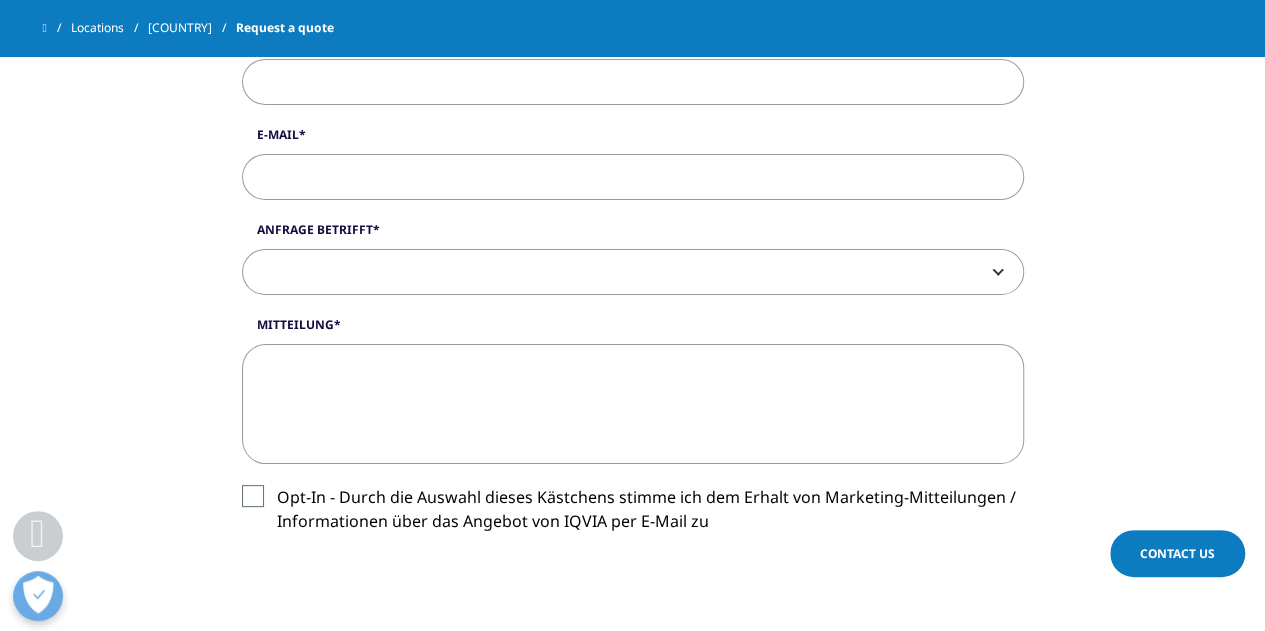 click on "Mitteilung" at bounding box center (633, 404) 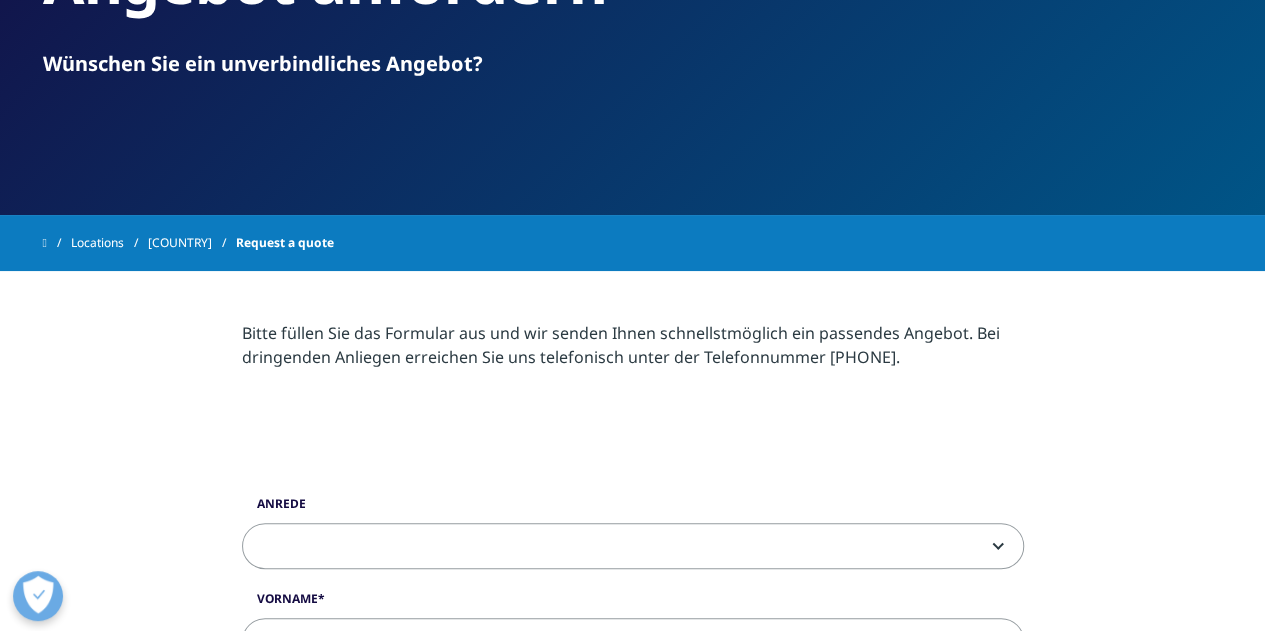 scroll, scrollTop: 252, scrollLeft: 0, axis: vertical 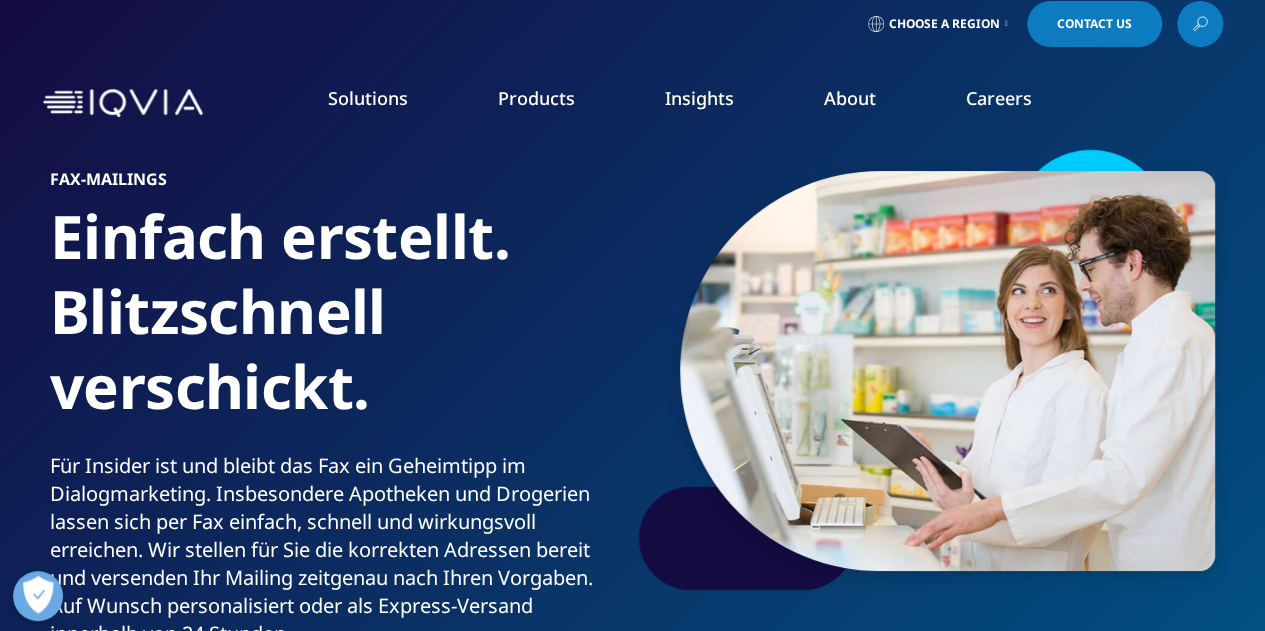 click on "Choose a Region" at bounding box center (944, 24) 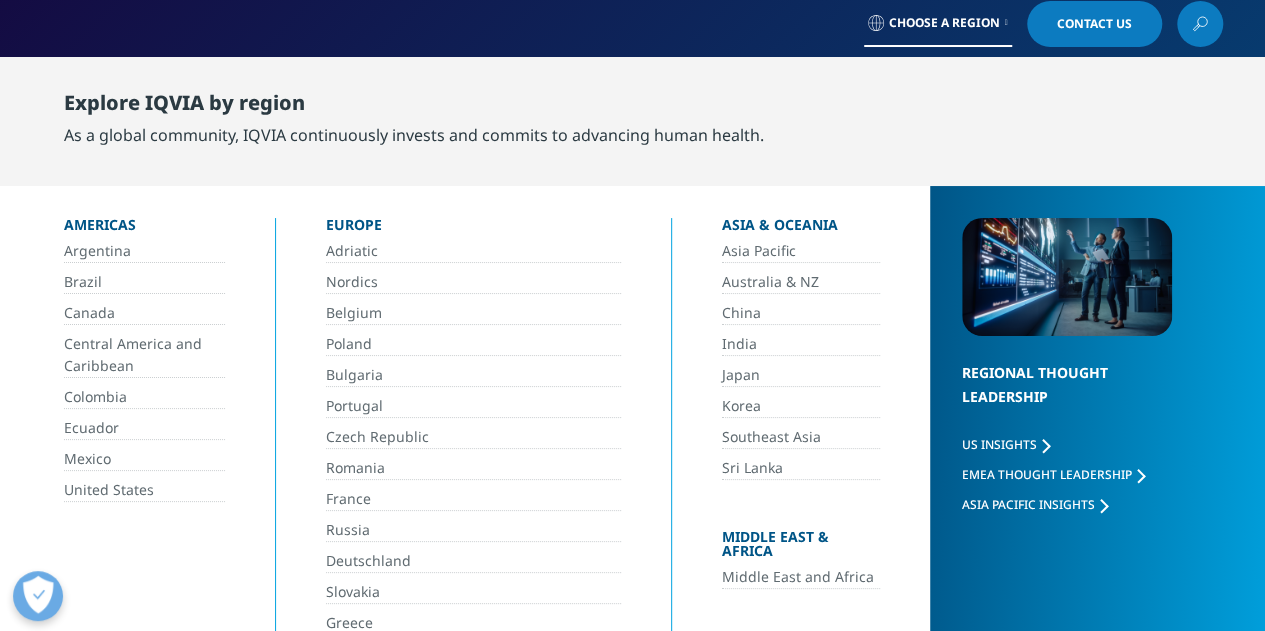 click on "Deutschland" at bounding box center [473, 561] 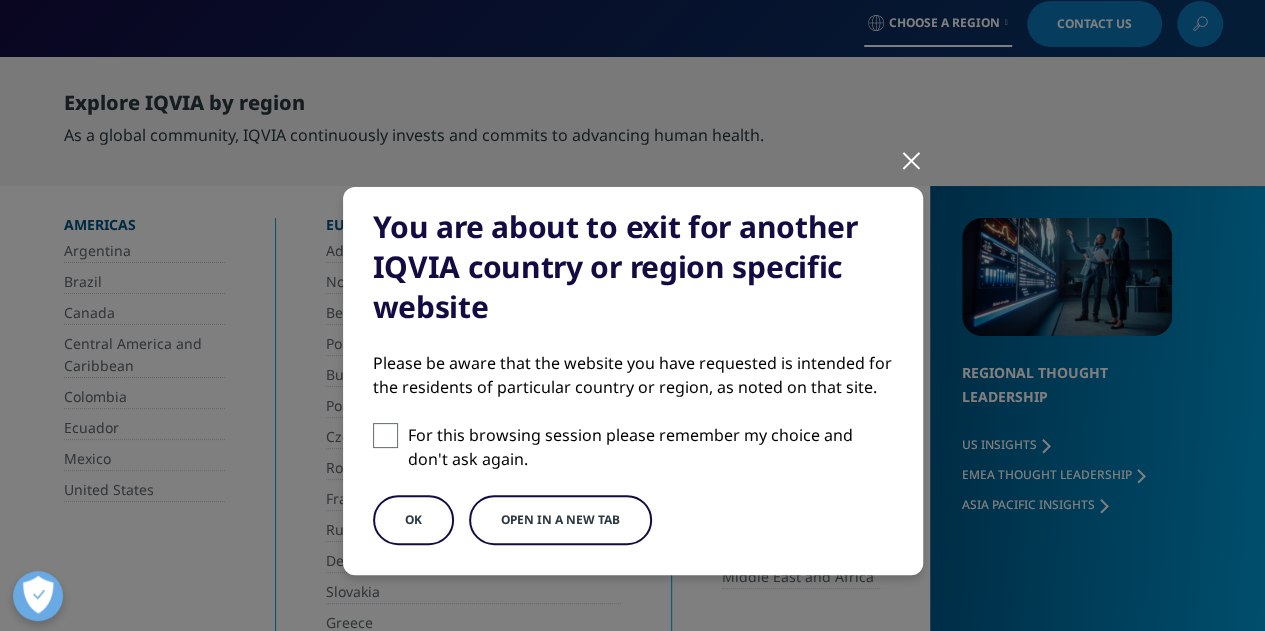 click on "OK" at bounding box center [413, 520] 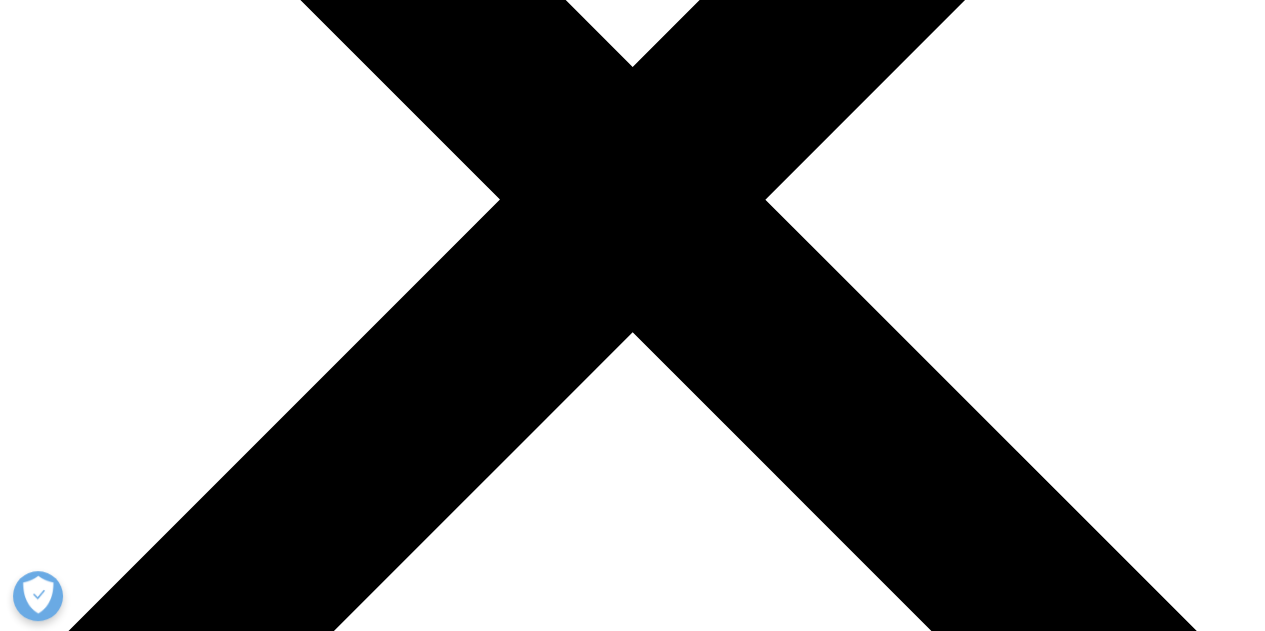 scroll, scrollTop: 468, scrollLeft: 0, axis: vertical 